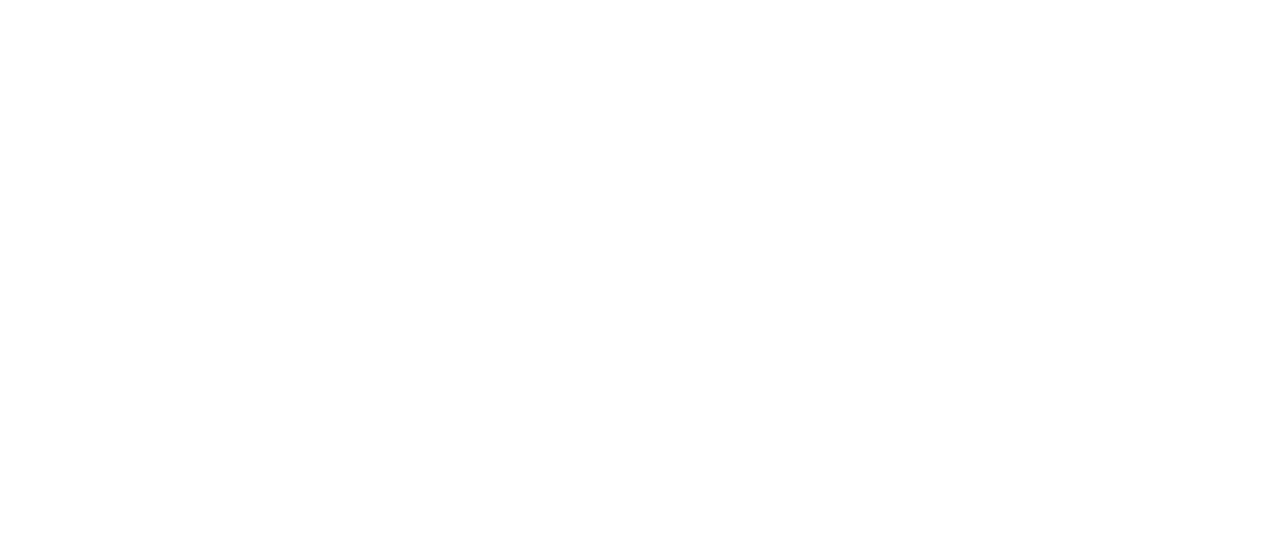 scroll, scrollTop: 0, scrollLeft: 0, axis: both 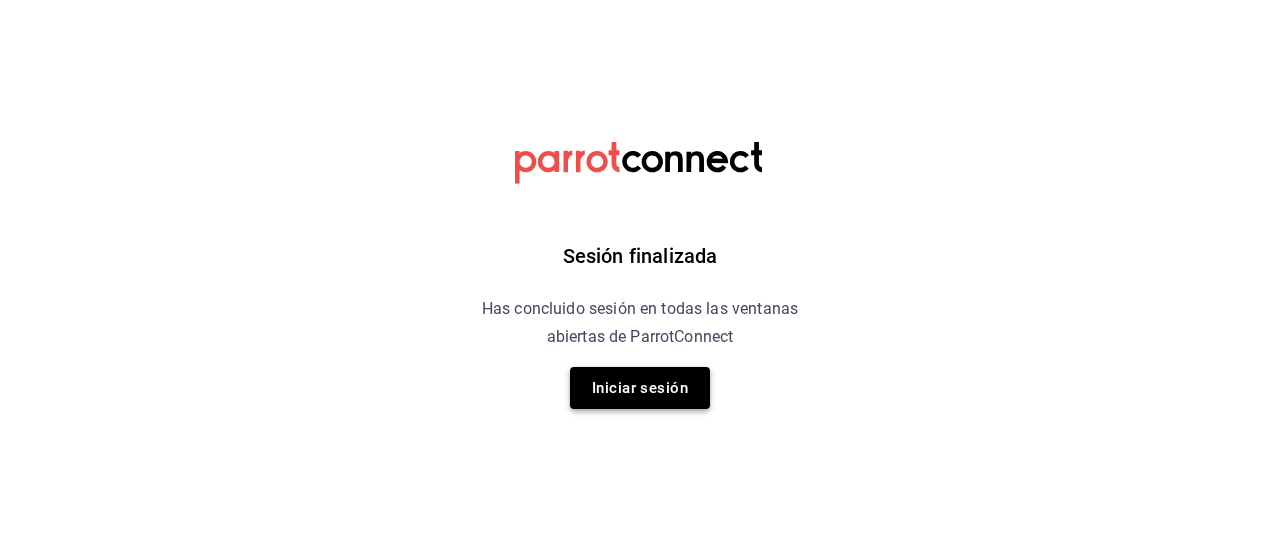 click on "Iniciar sesión" at bounding box center [640, 388] 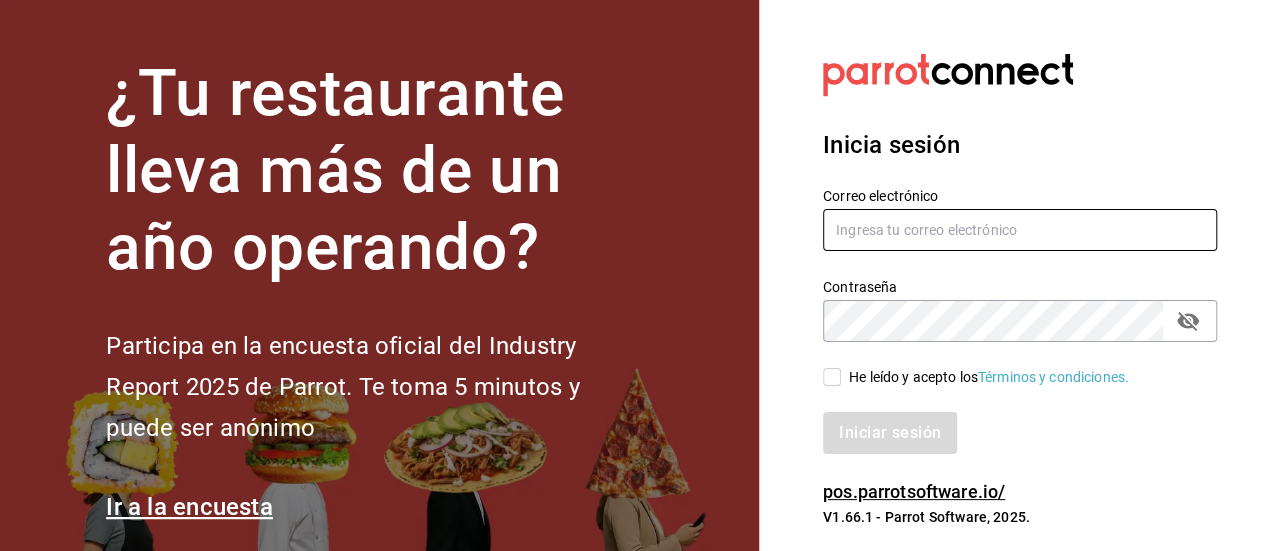 click at bounding box center (1020, 230) 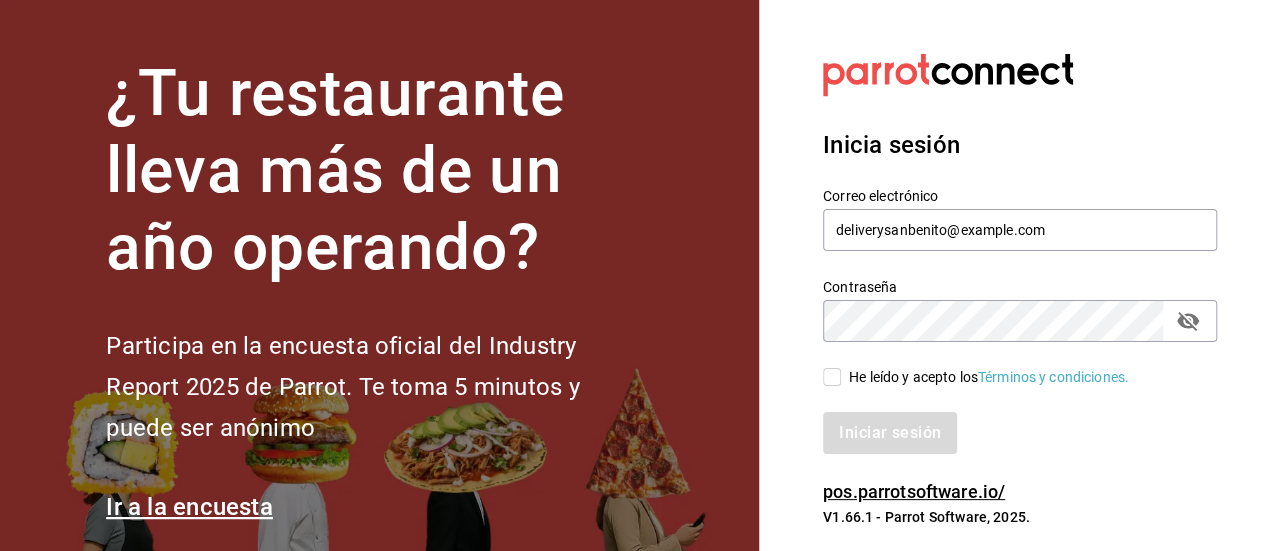 click on "He leído y acepto los  Términos y condiciones." at bounding box center [832, 377] 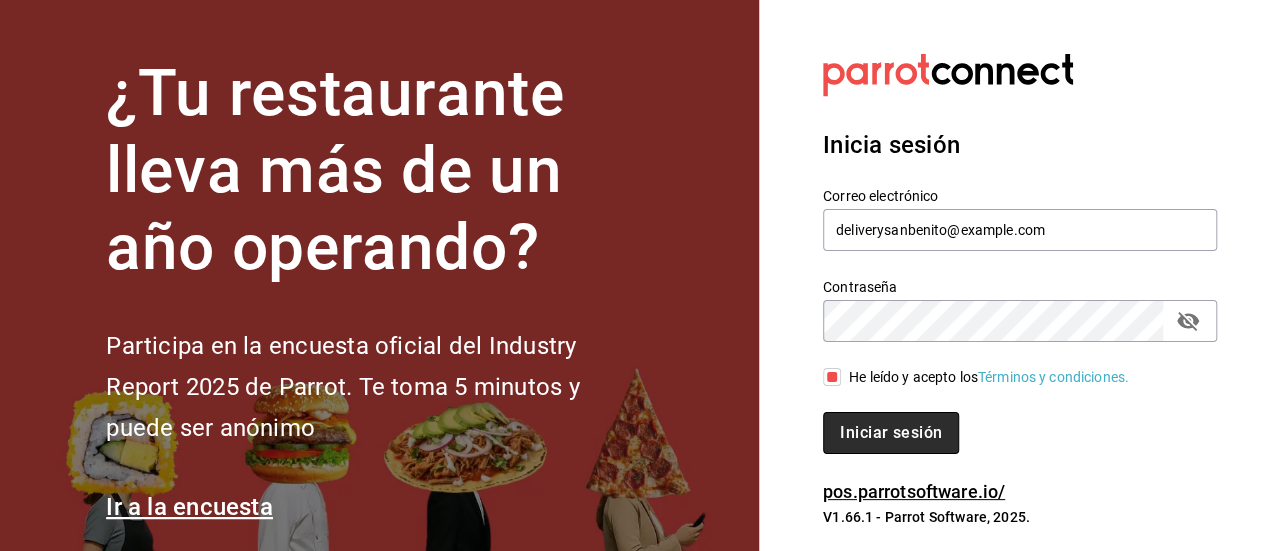 click on "Iniciar sesión" at bounding box center (891, 433) 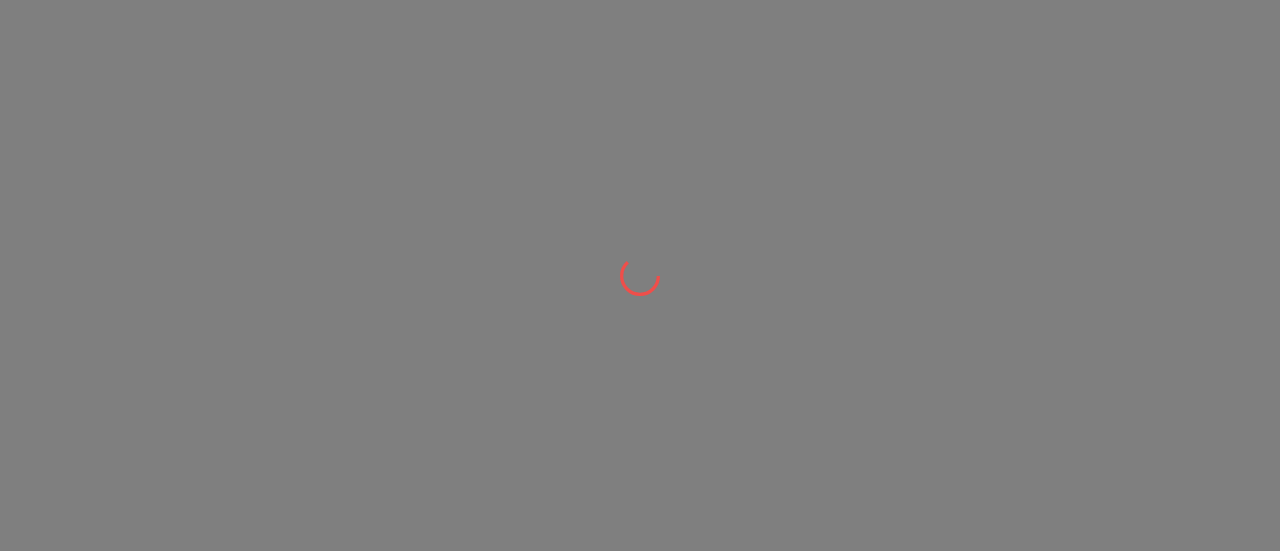 scroll, scrollTop: 0, scrollLeft: 0, axis: both 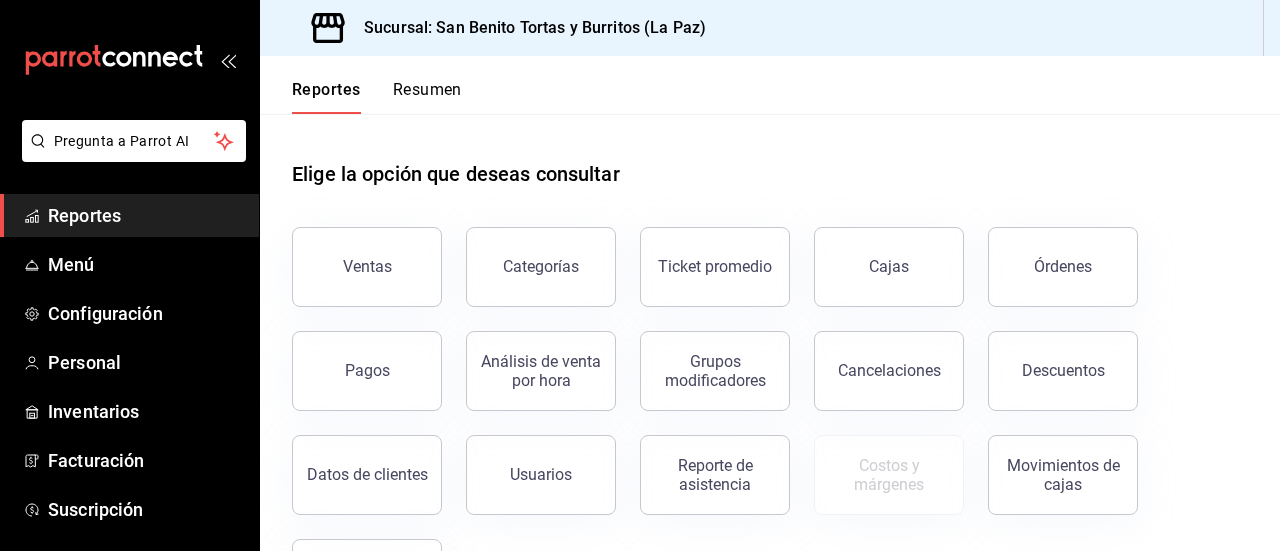 click on "Reportes" at bounding box center [145, 215] 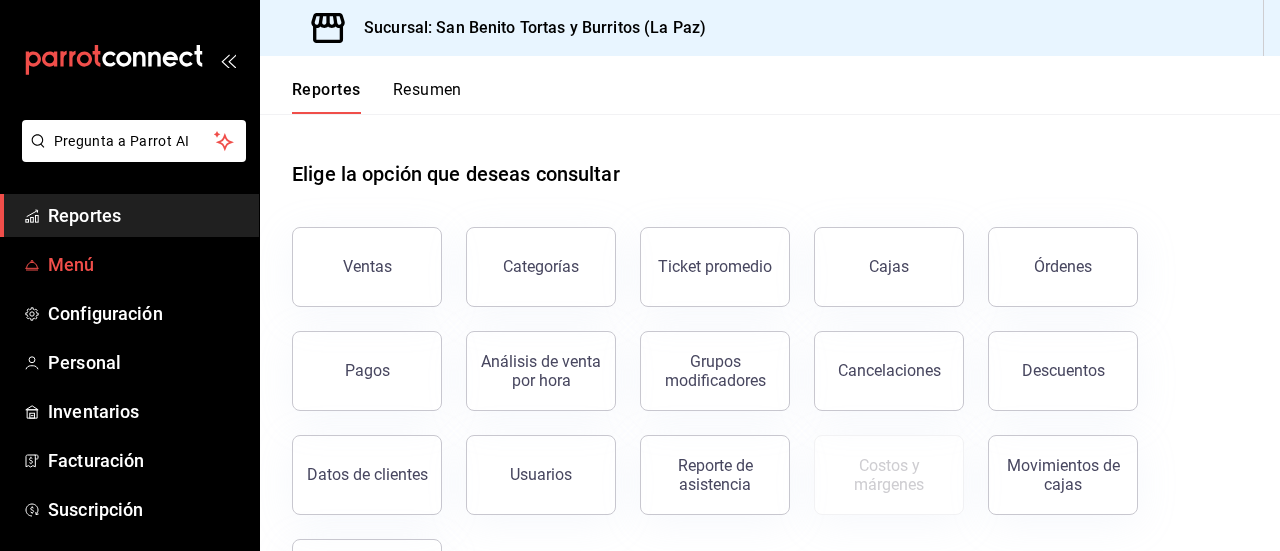 click on "Menú" at bounding box center [145, 264] 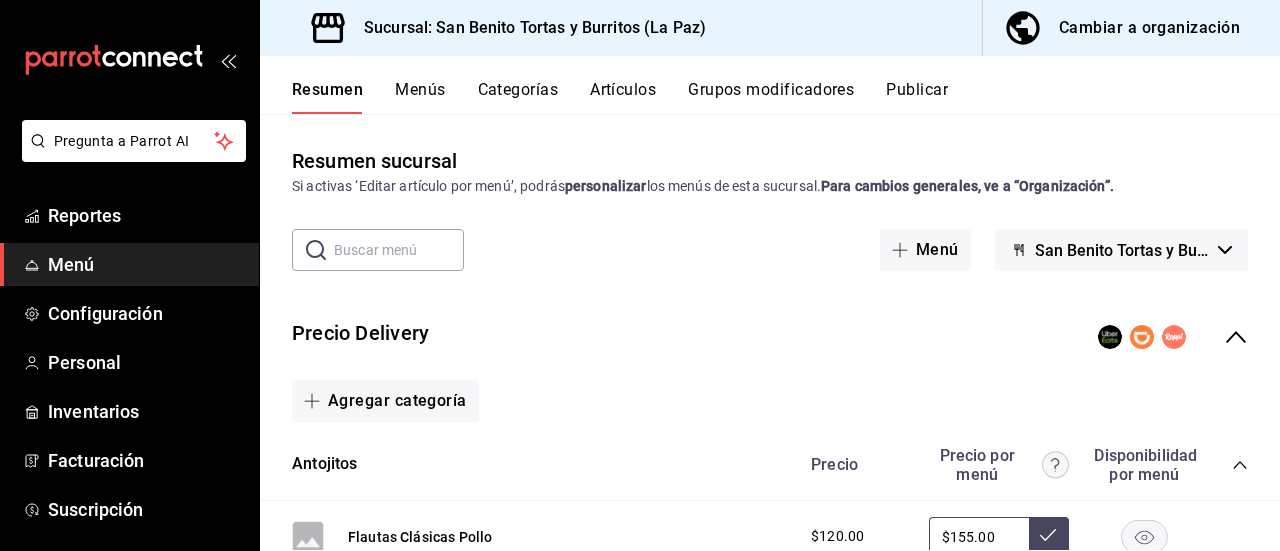 click on "Cambiar a organización" at bounding box center [1149, 28] 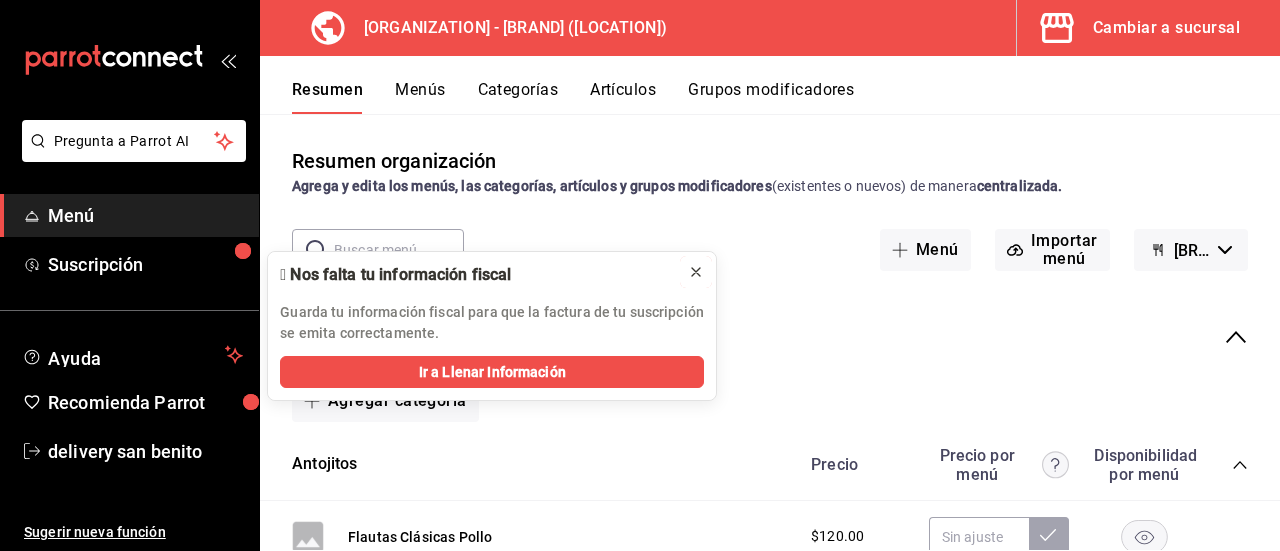 click 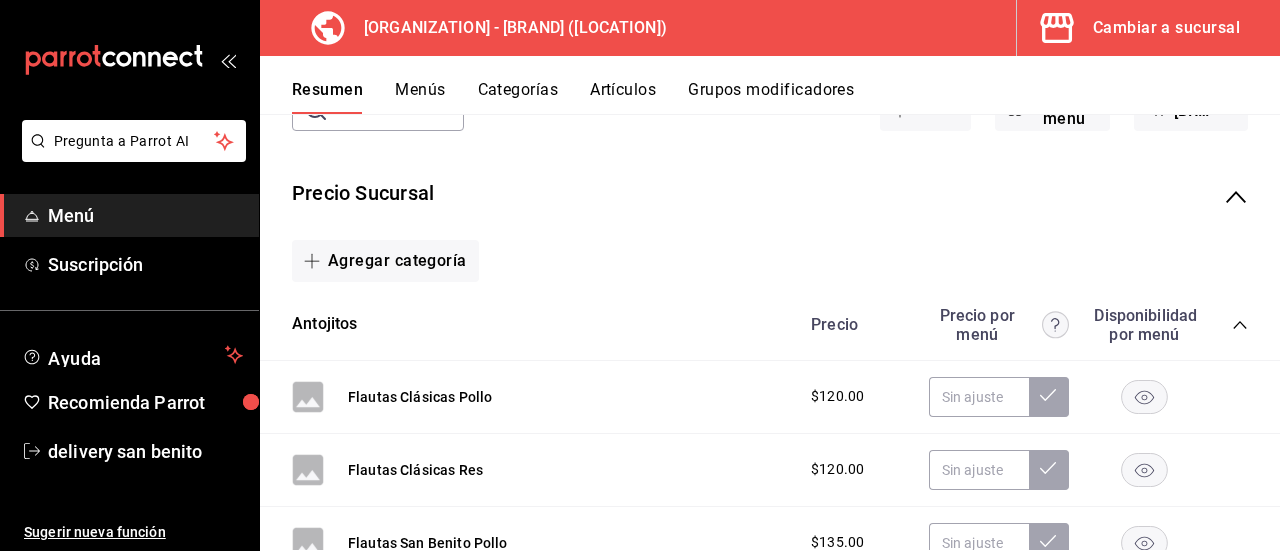 scroll, scrollTop: 100, scrollLeft: 0, axis: vertical 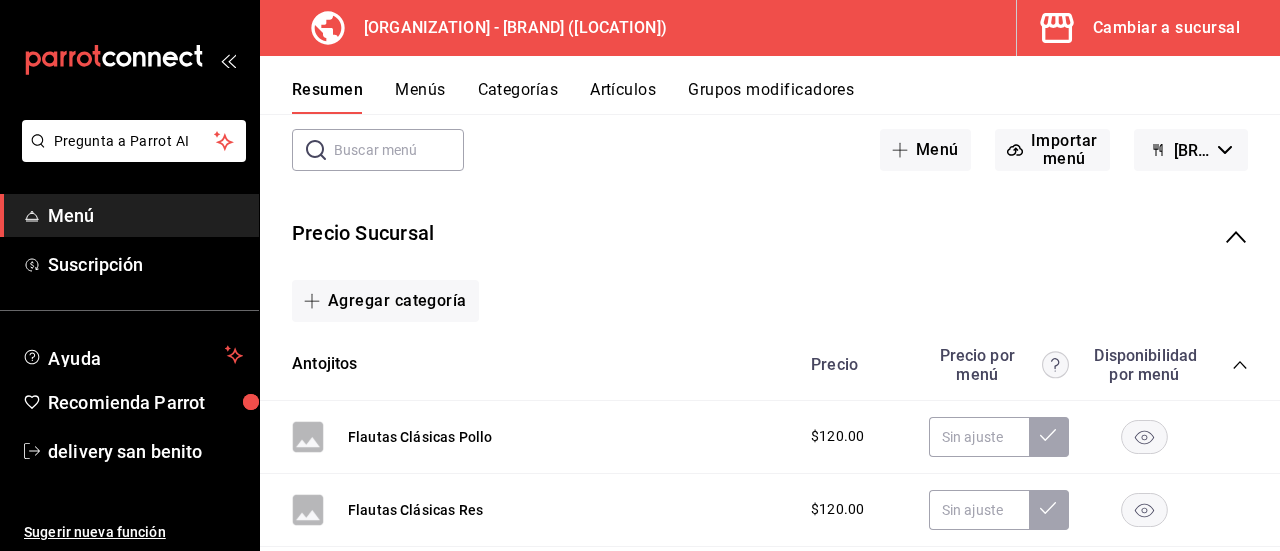 click 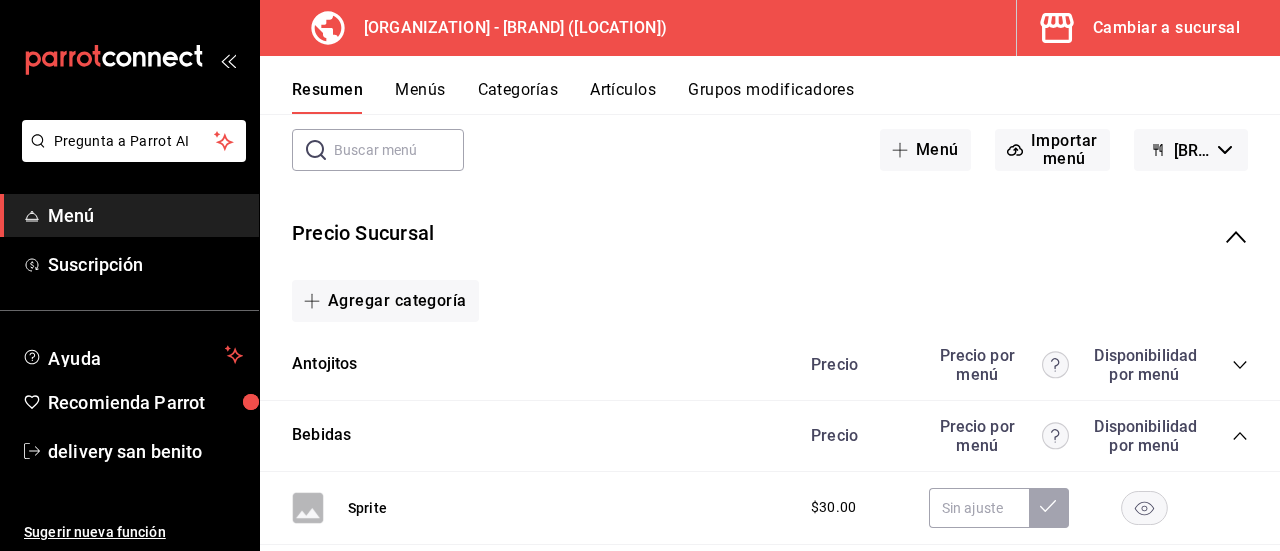 click 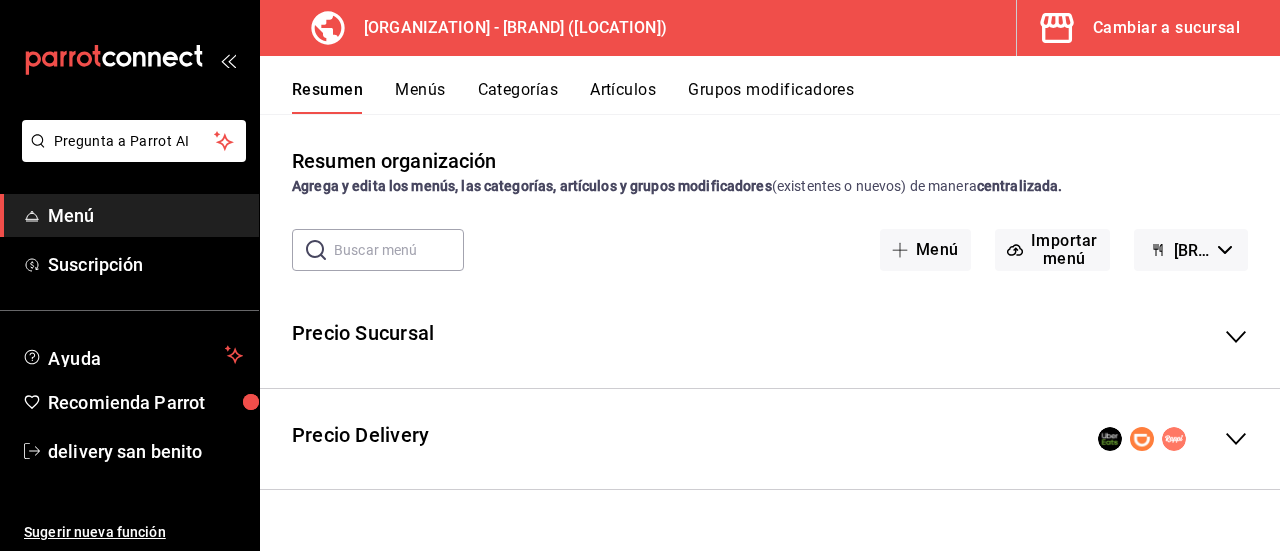 scroll, scrollTop: 0, scrollLeft: 0, axis: both 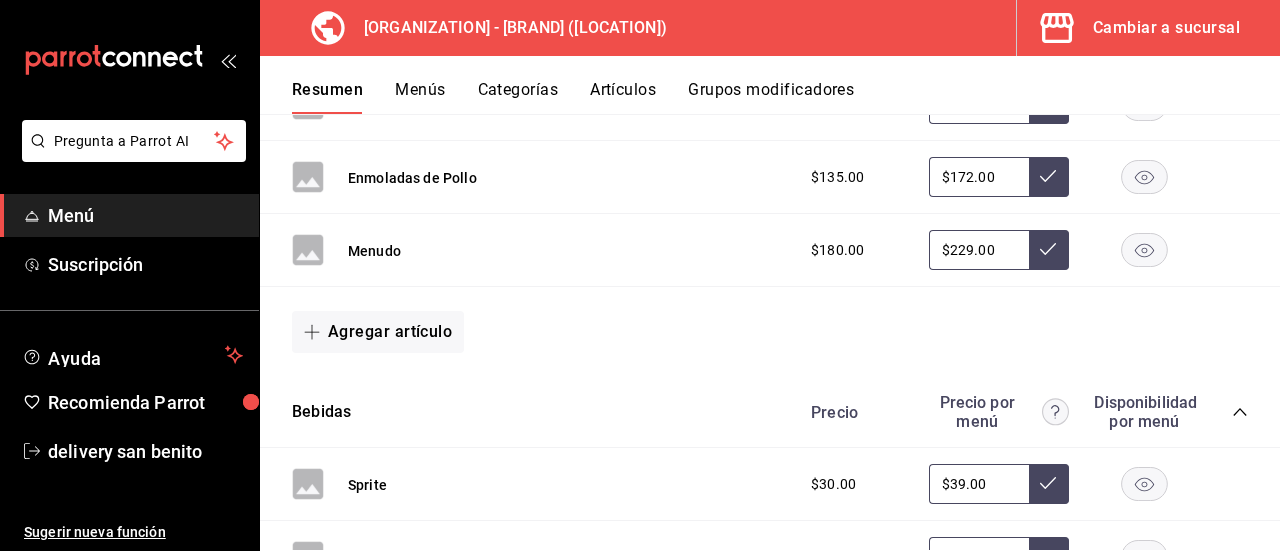 click at bounding box center [1049, 250] 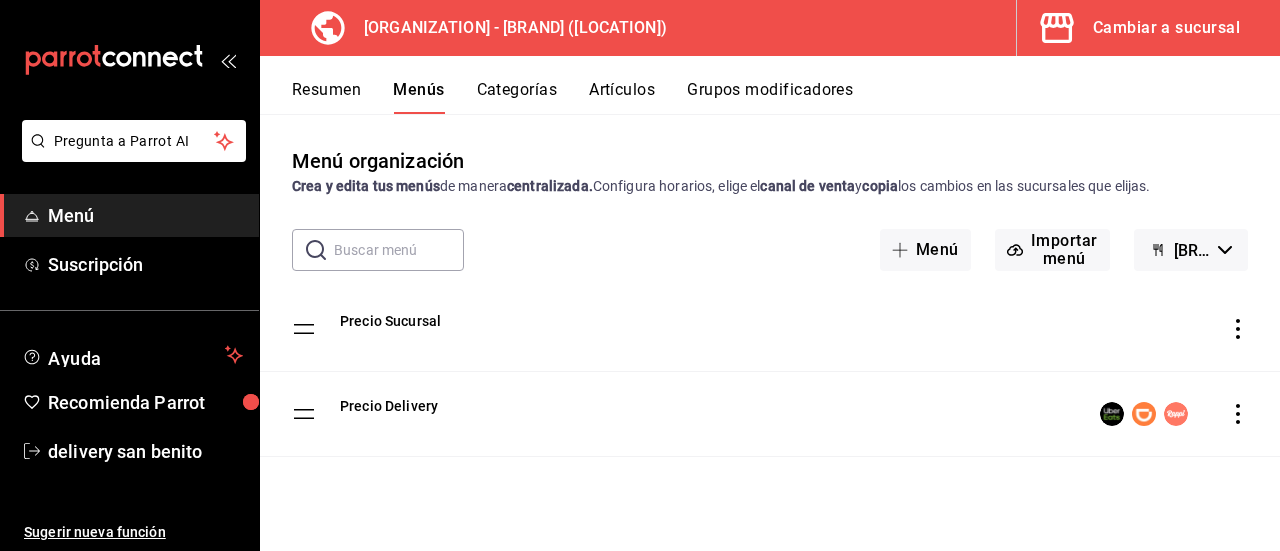 click 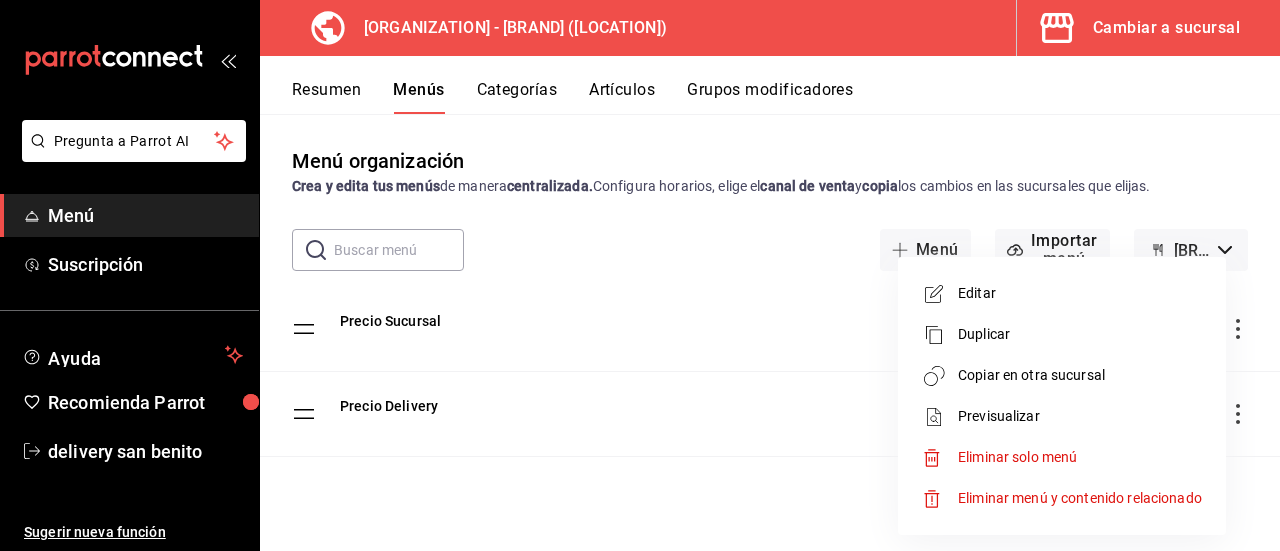 click on "Copiar en otra sucursal" at bounding box center [1080, 375] 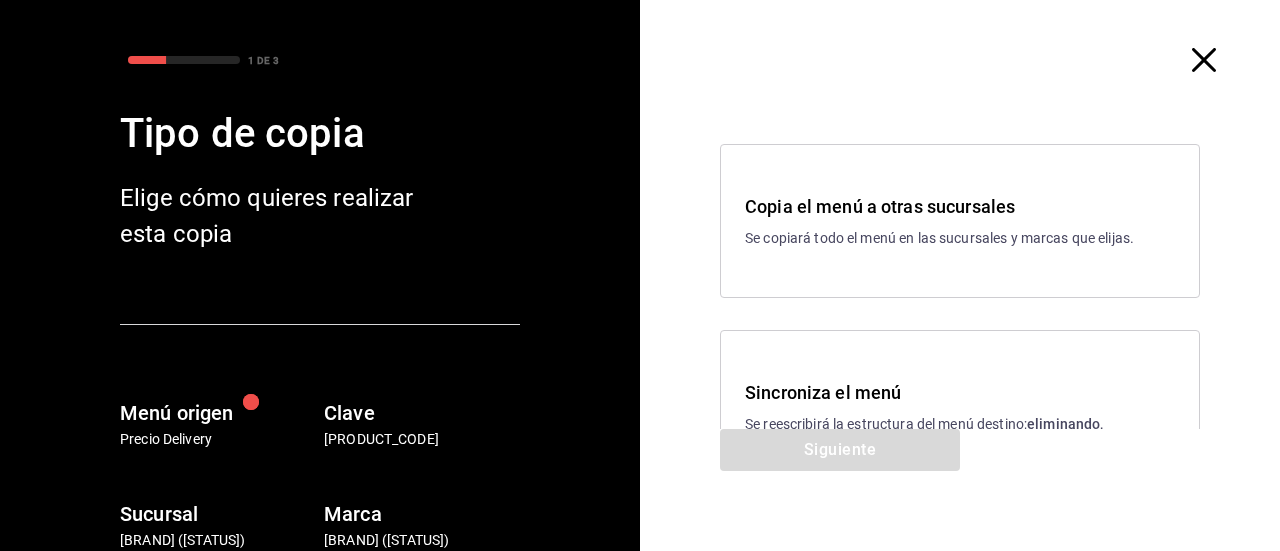 click on "Sincroniza el menú" at bounding box center (960, 392) 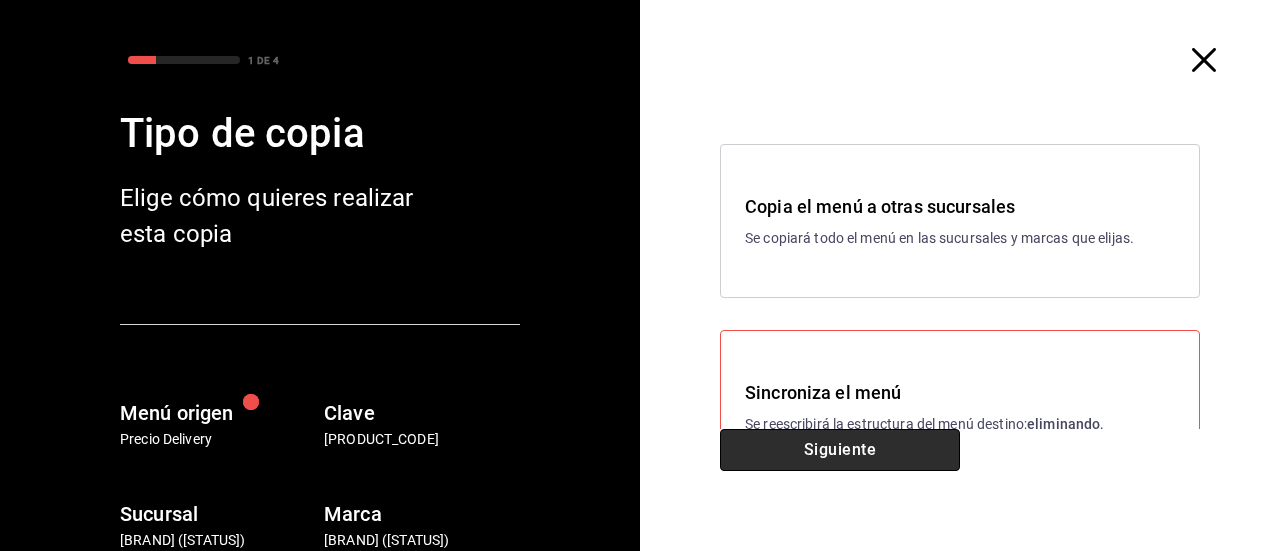 click on "Siguiente" at bounding box center (840, 450) 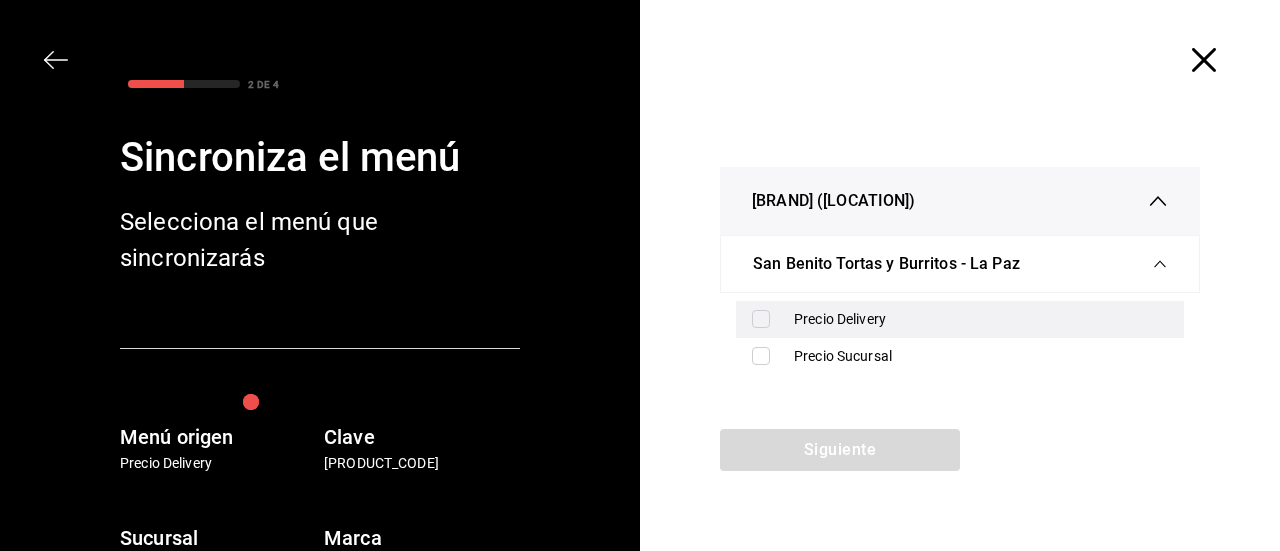 click at bounding box center (765, 319) 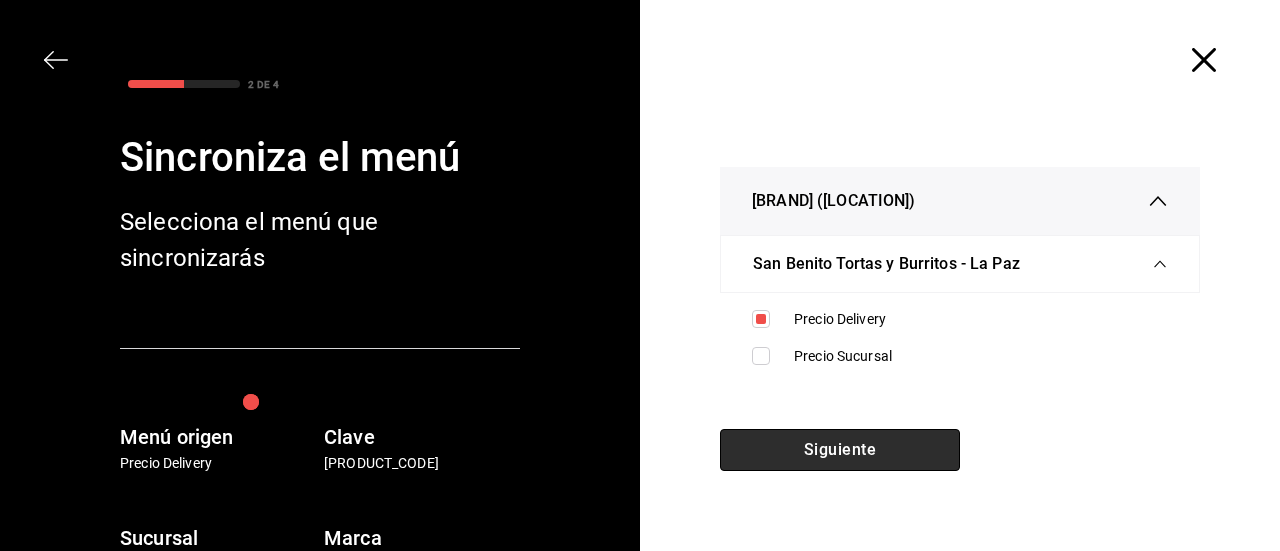 click on "Siguiente" at bounding box center (840, 450) 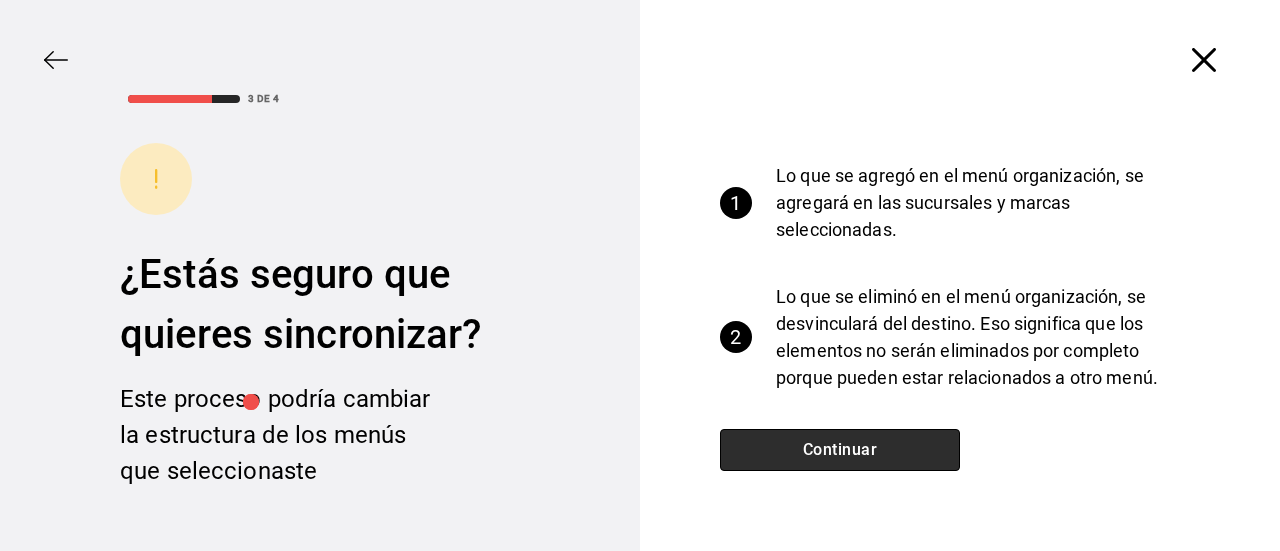 click on "Continuar" at bounding box center (840, 450) 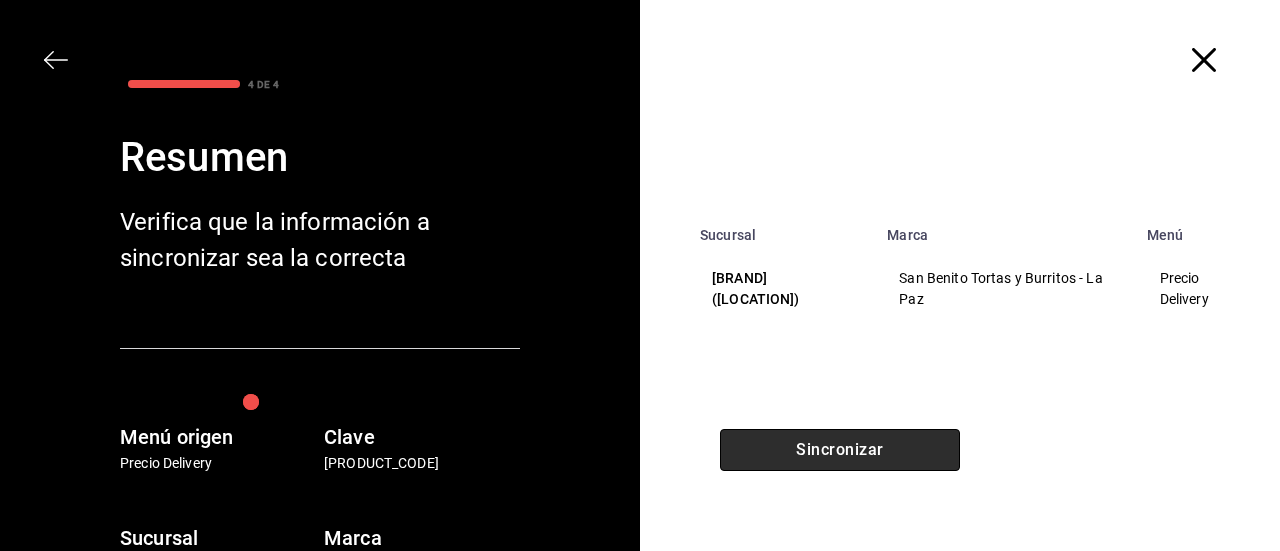 click on "Sincronizar" at bounding box center [840, 450] 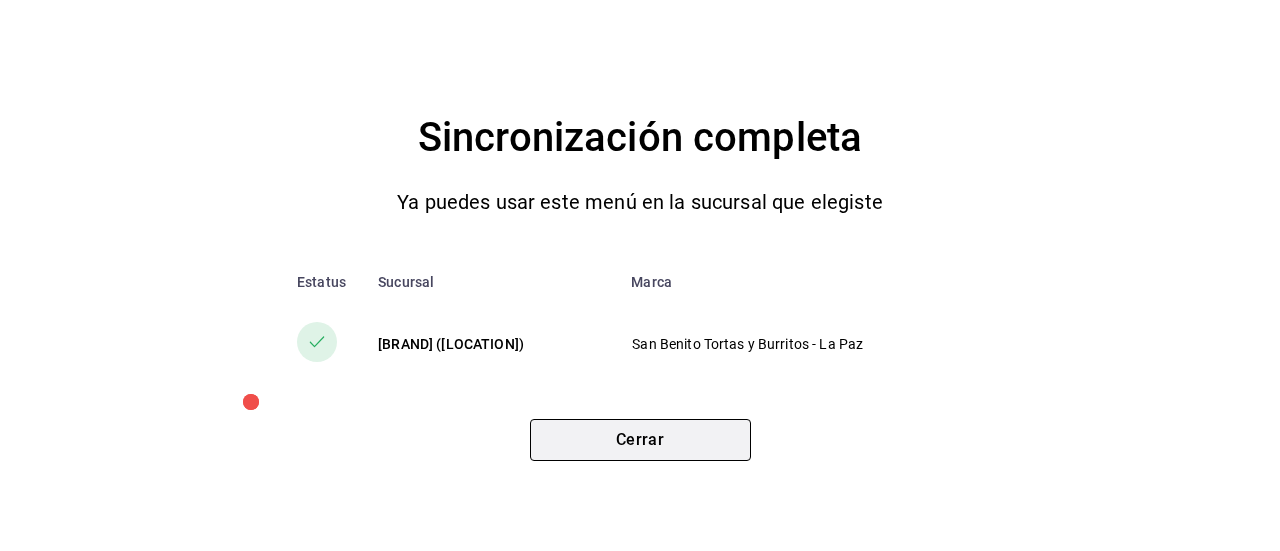 click on "Cerrar" at bounding box center [640, 440] 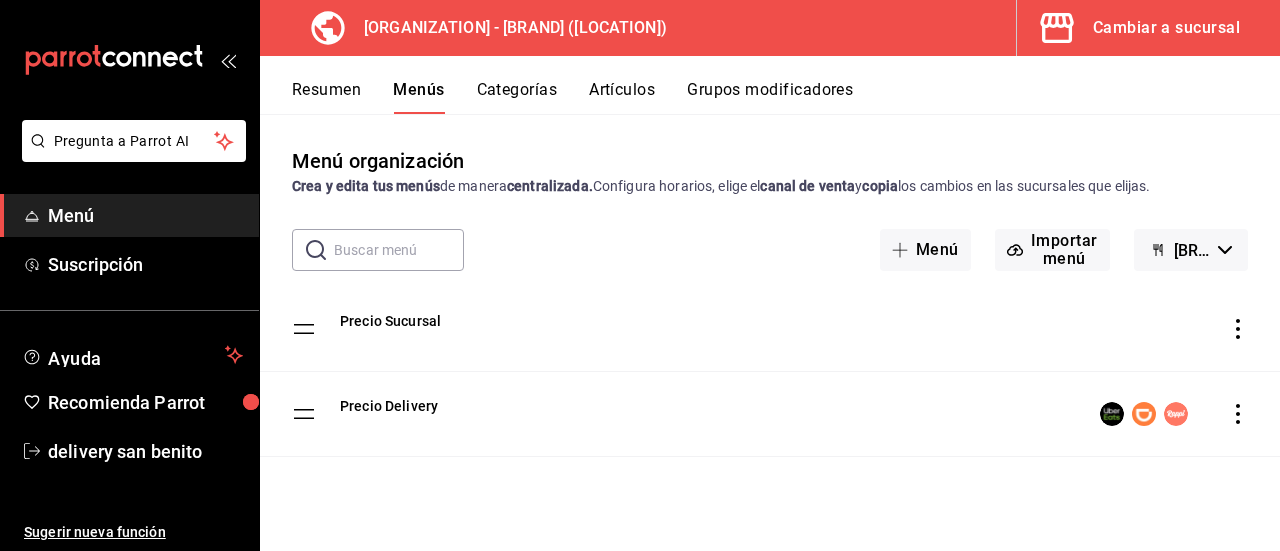 click 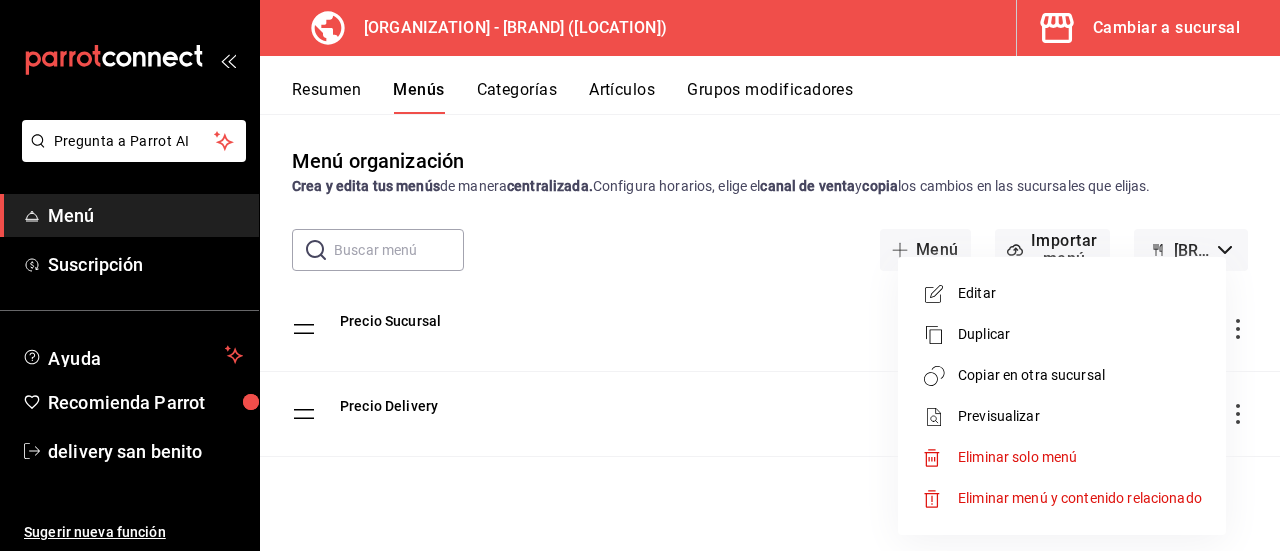 click on "Copiar en otra sucursal" at bounding box center [1080, 375] 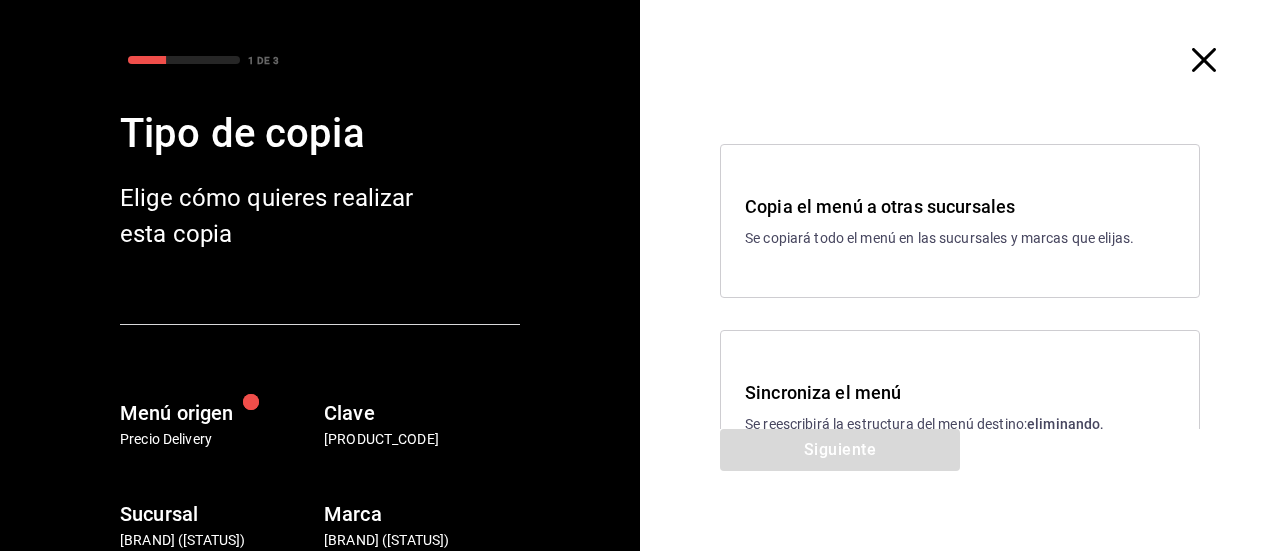 click on "Sincroniza el menú" at bounding box center [960, 392] 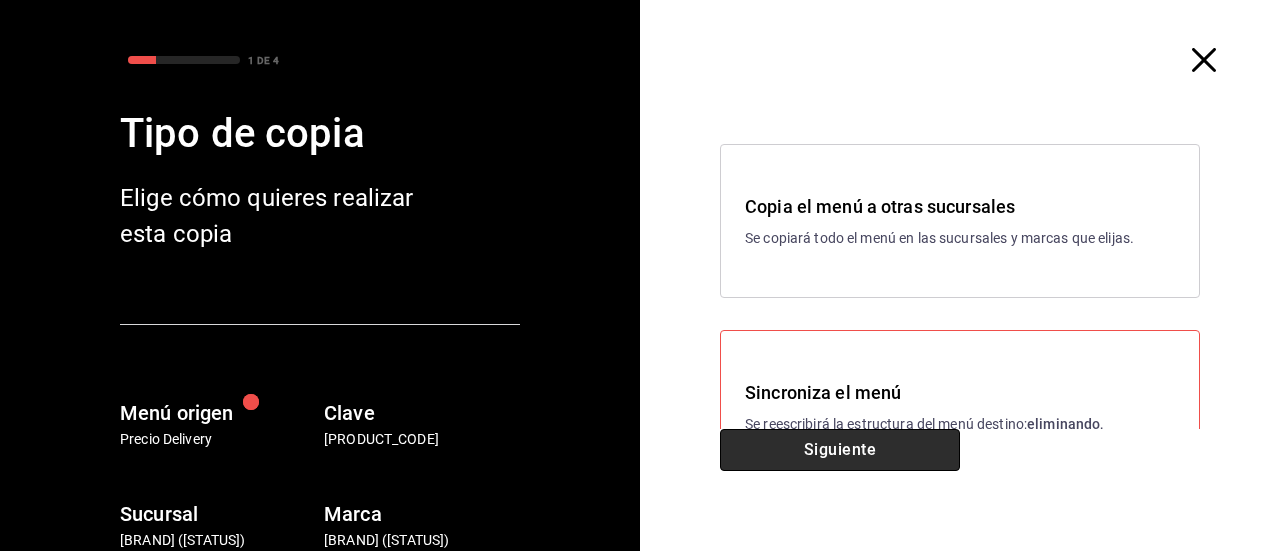 click on "Siguiente" at bounding box center (840, 450) 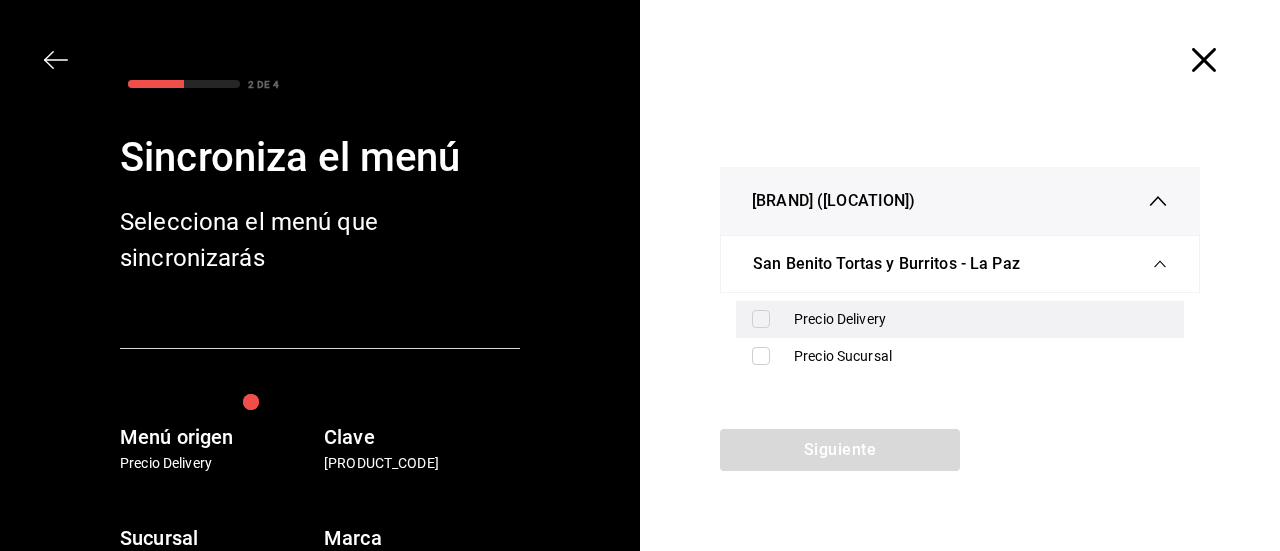 click at bounding box center [761, 319] 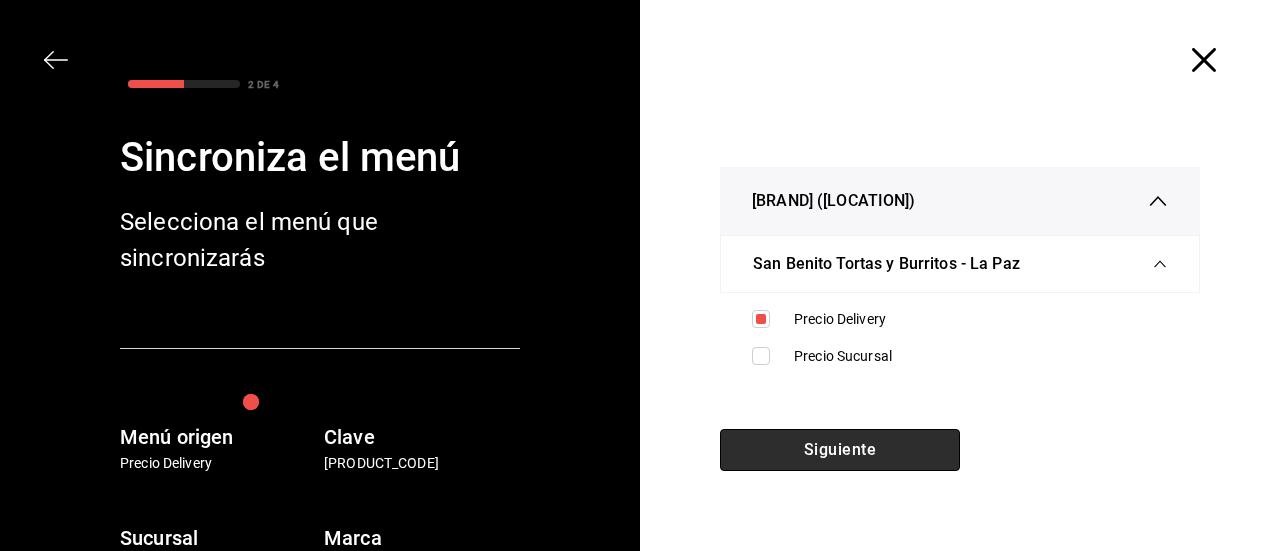 click on "Siguiente" at bounding box center (840, 450) 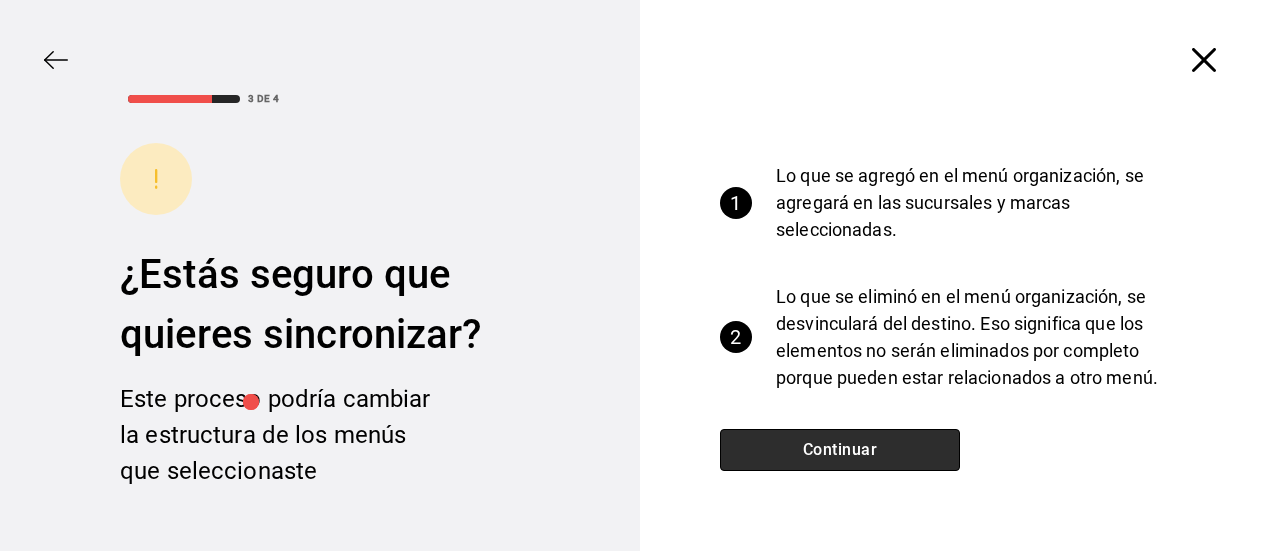 click on "Continuar" at bounding box center (840, 450) 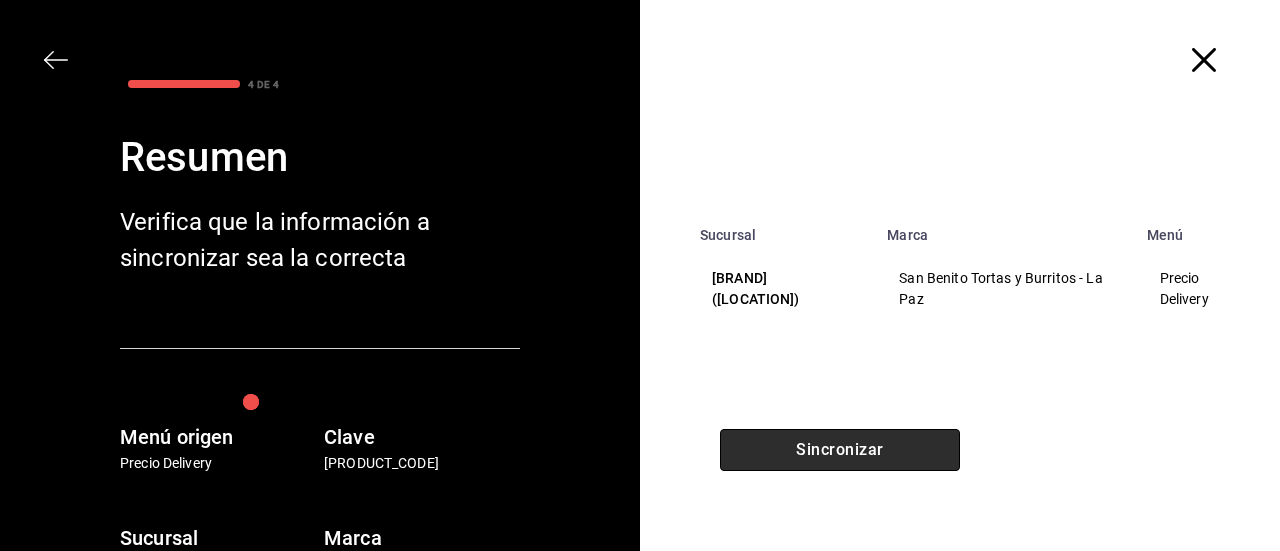 click on "Sincronizar" at bounding box center [840, 450] 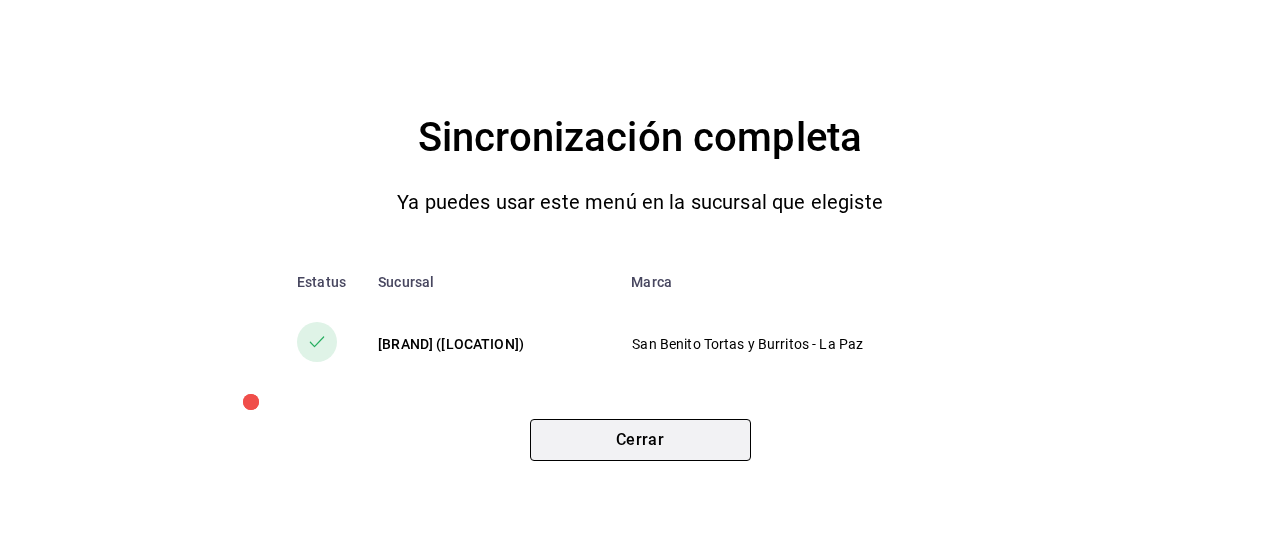 click on "Cerrar" at bounding box center (640, 440) 